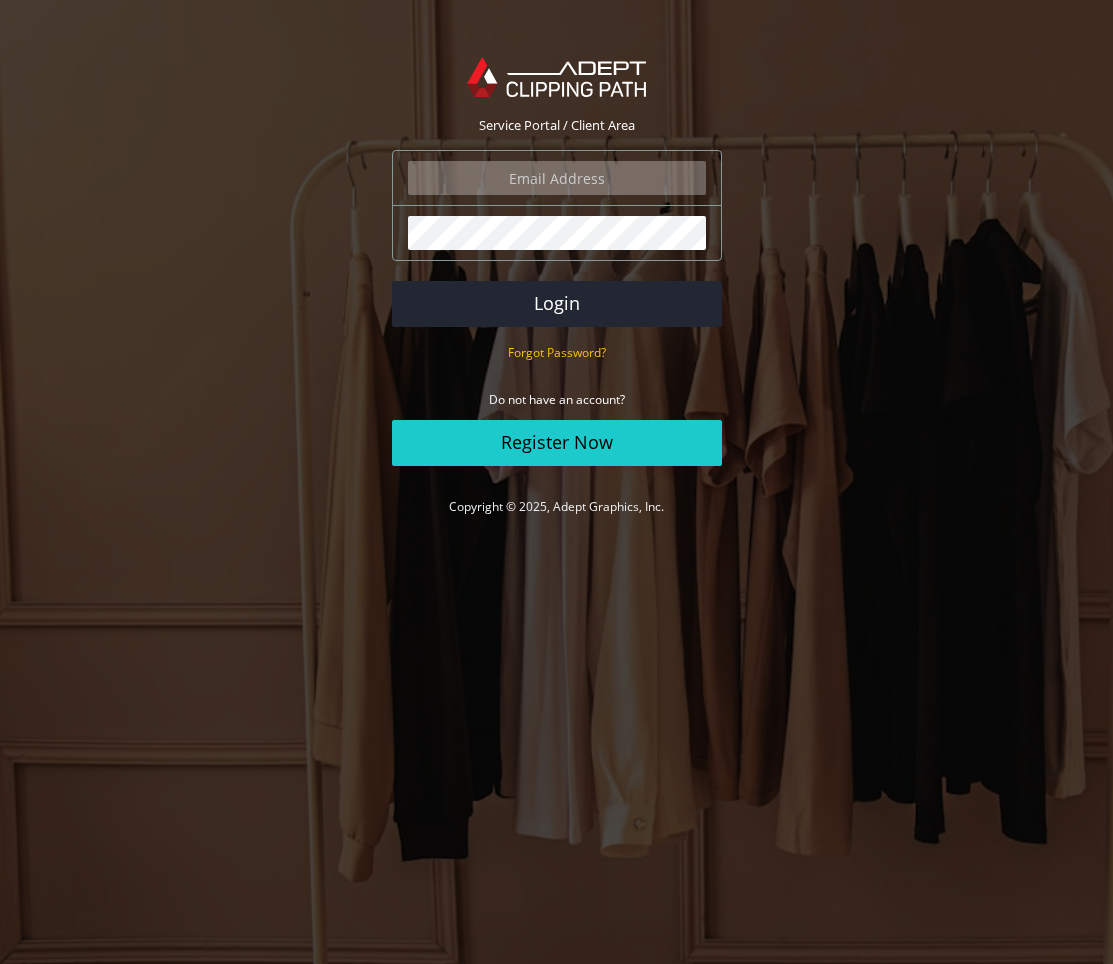 scroll, scrollTop: 0, scrollLeft: 0, axis: both 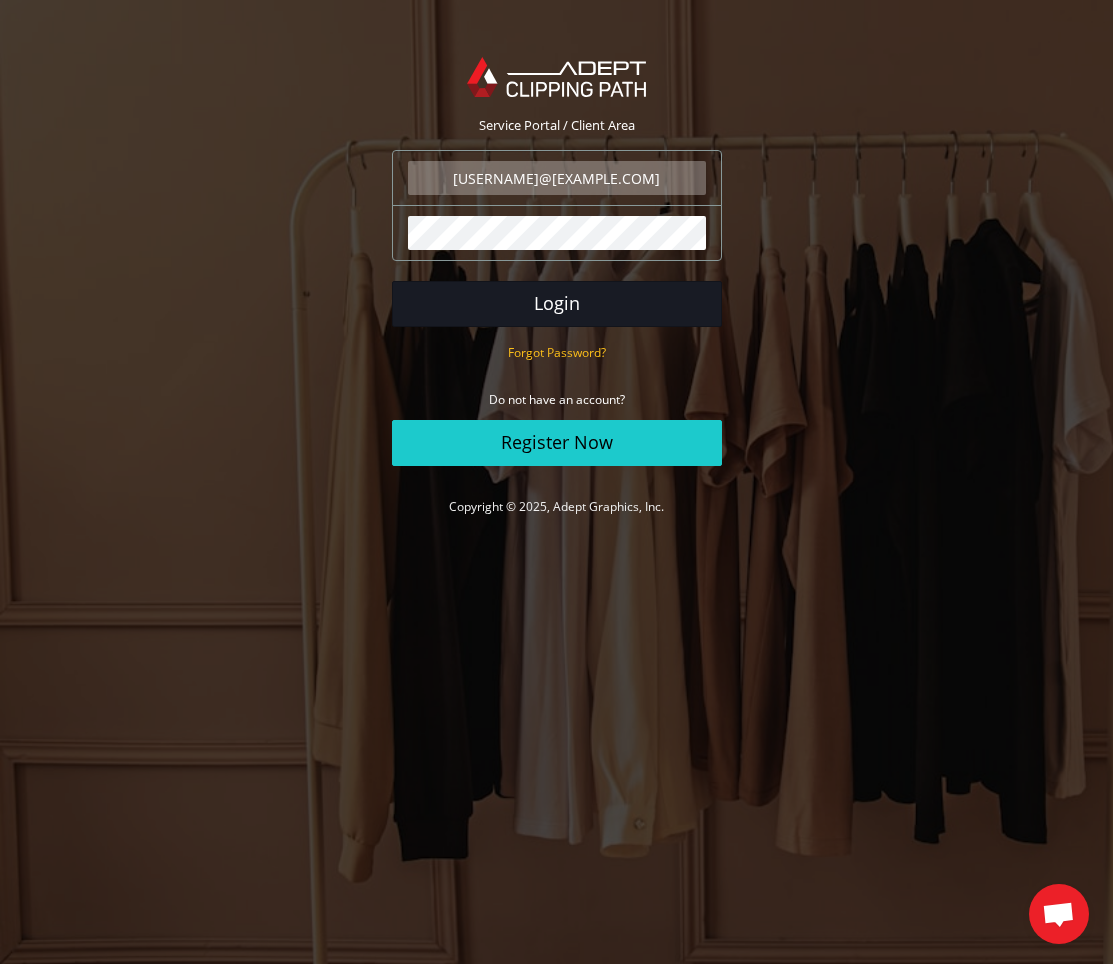 click on "Login" at bounding box center (557, 304) 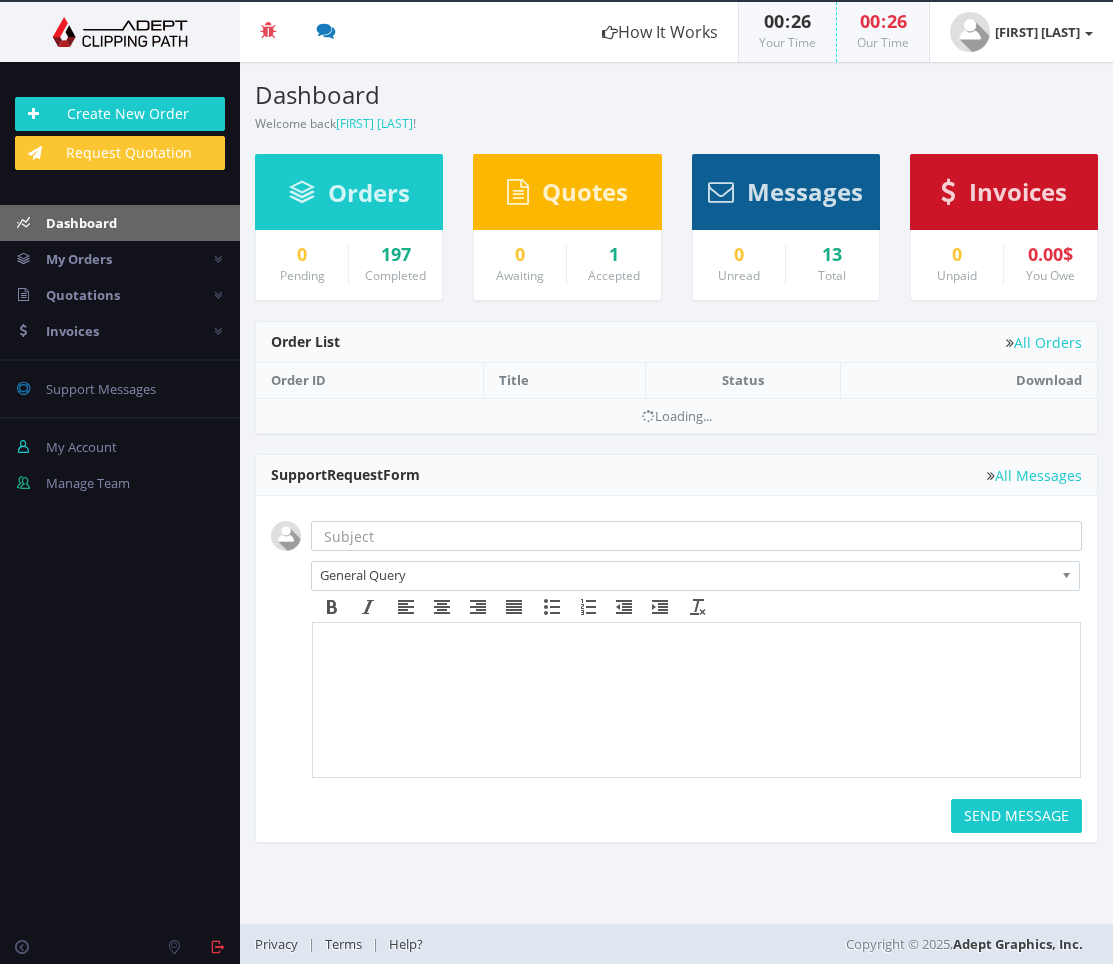 scroll, scrollTop: 0, scrollLeft: 0, axis: both 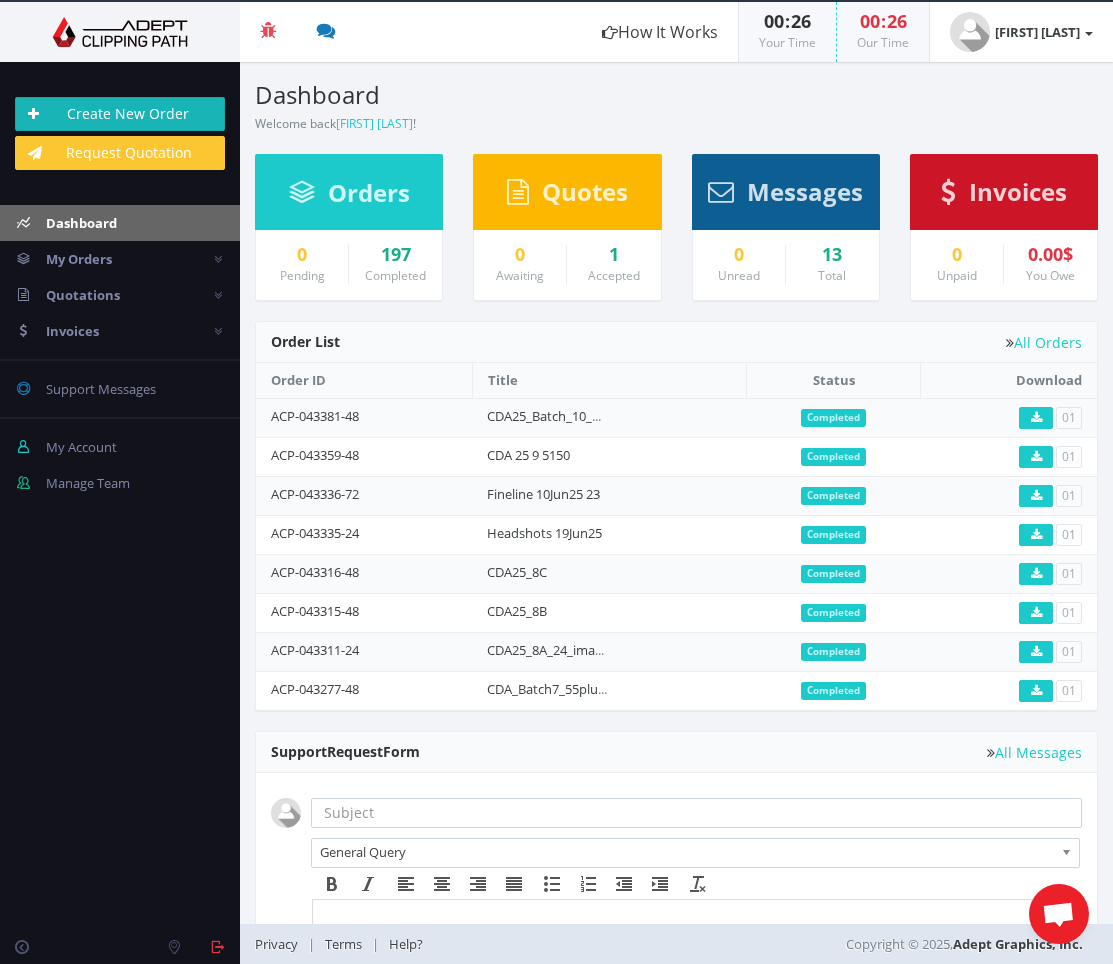 click on "Create New Order" at bounding box center (120, 114) 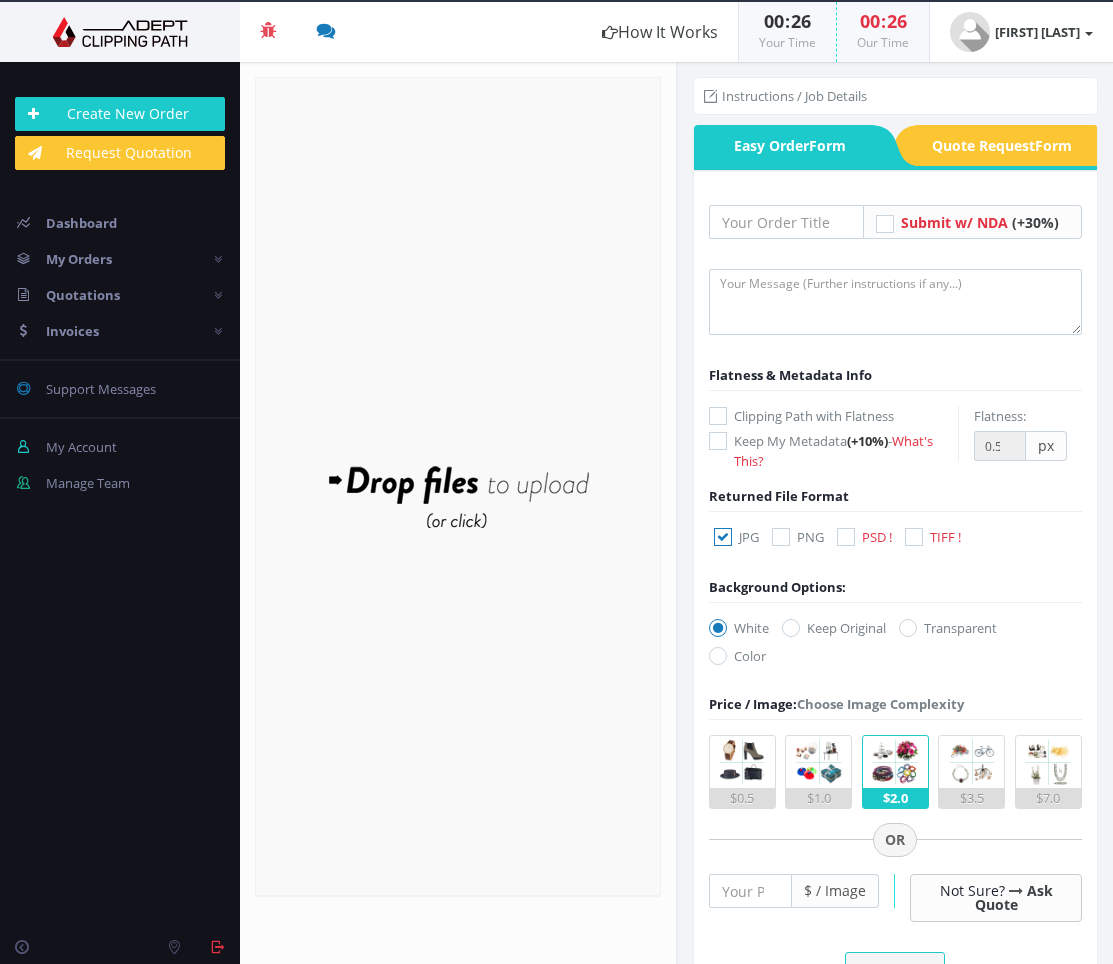 scroll, scrollTop: 0, scrollLeft: 0, axis: both 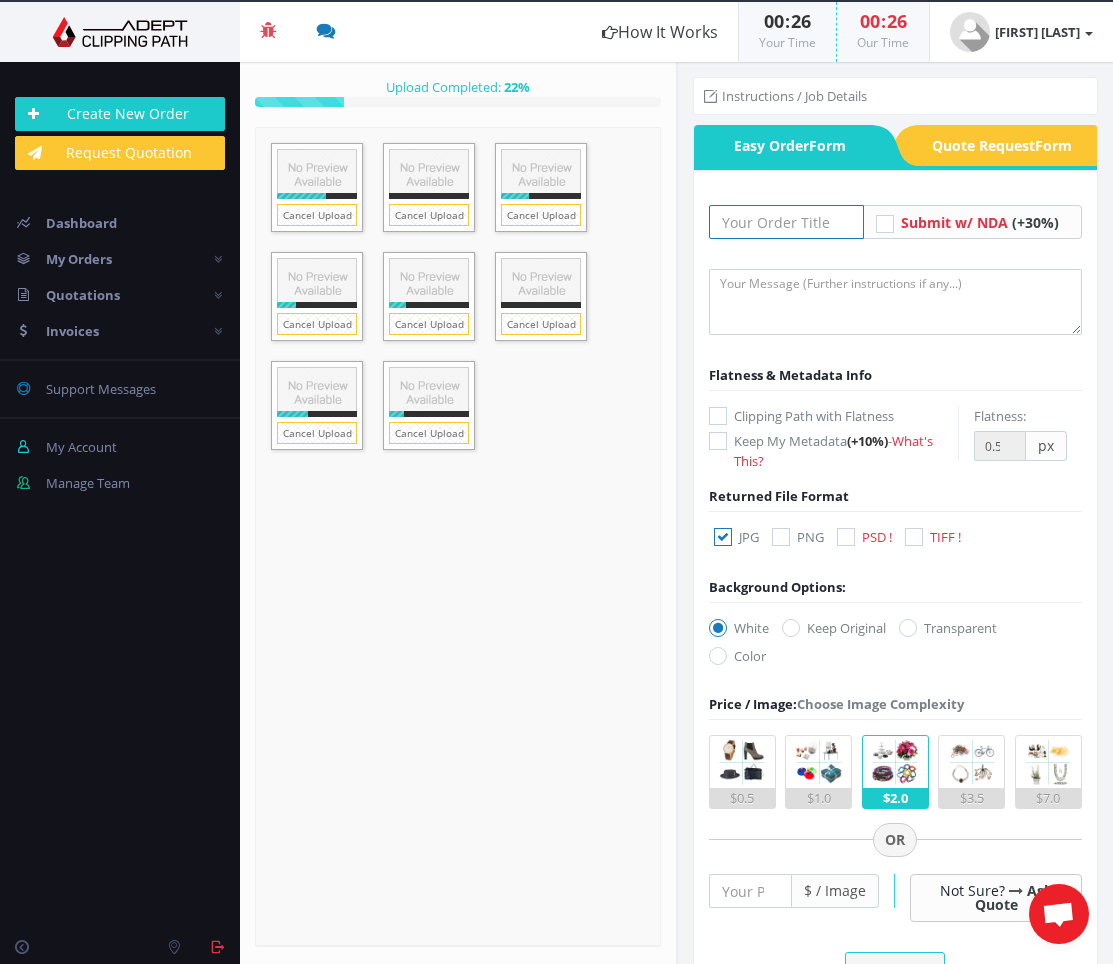 click at bounding box center (787, 222) 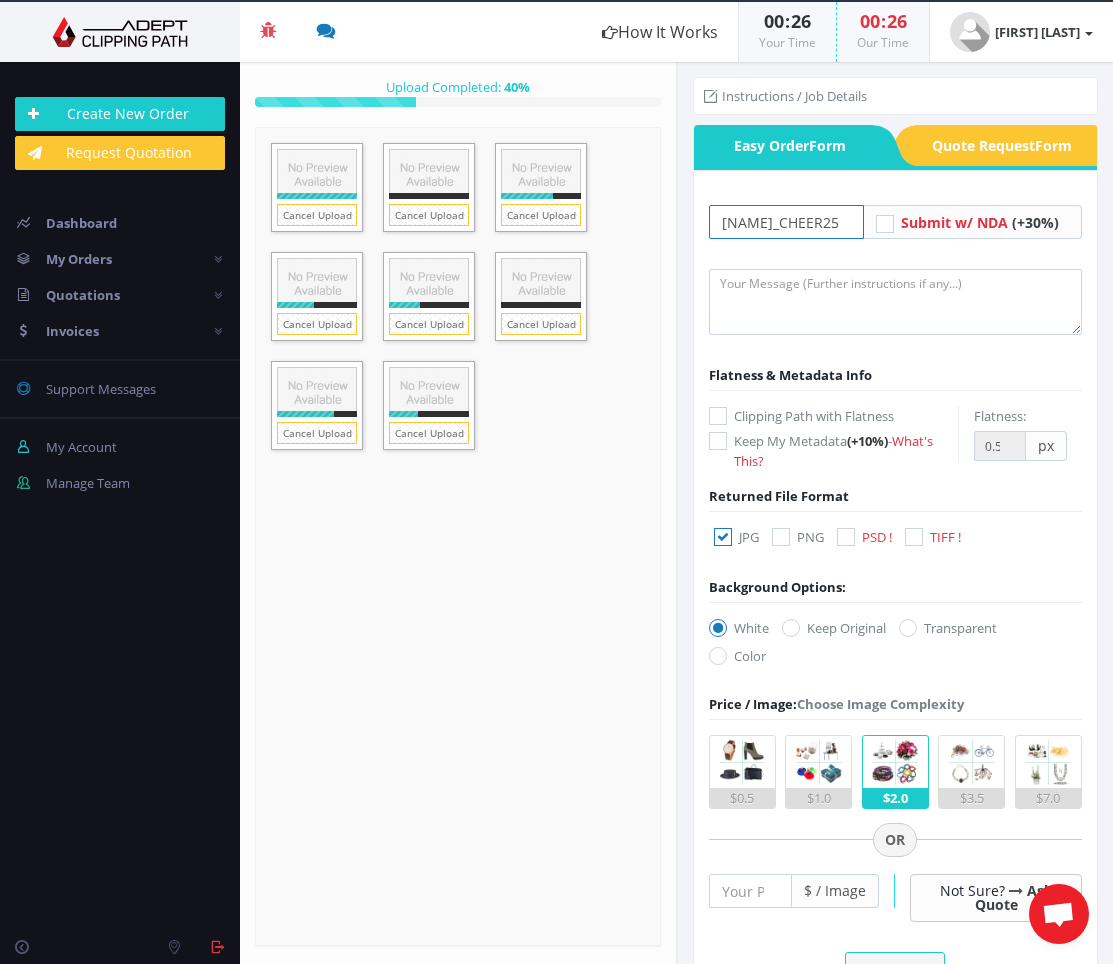 type on "[NAME]_CHEER25" 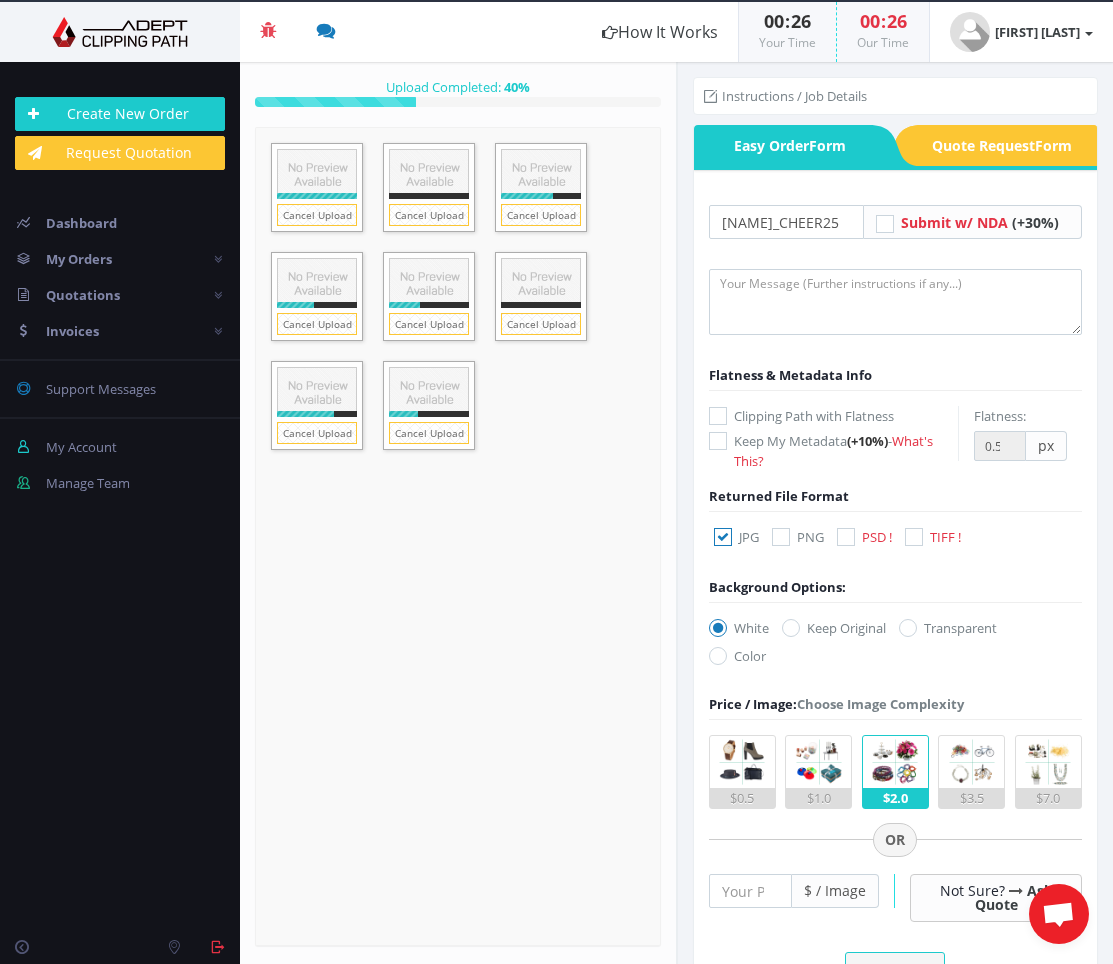drag, startPoint x: 725, startPoint y: 536, endPoint x: 842, endPoint y: 541, distance: 117.10679 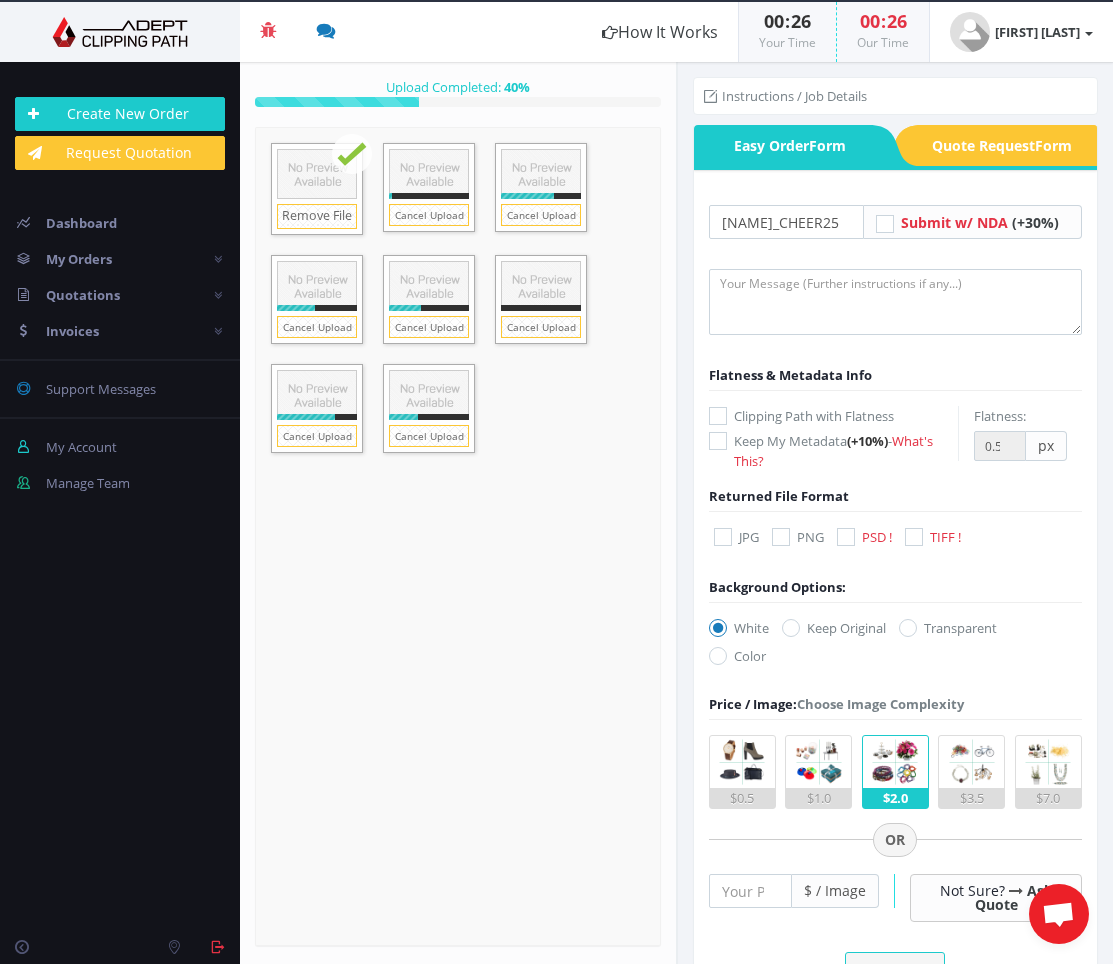 click at bounding box center [723, 537] 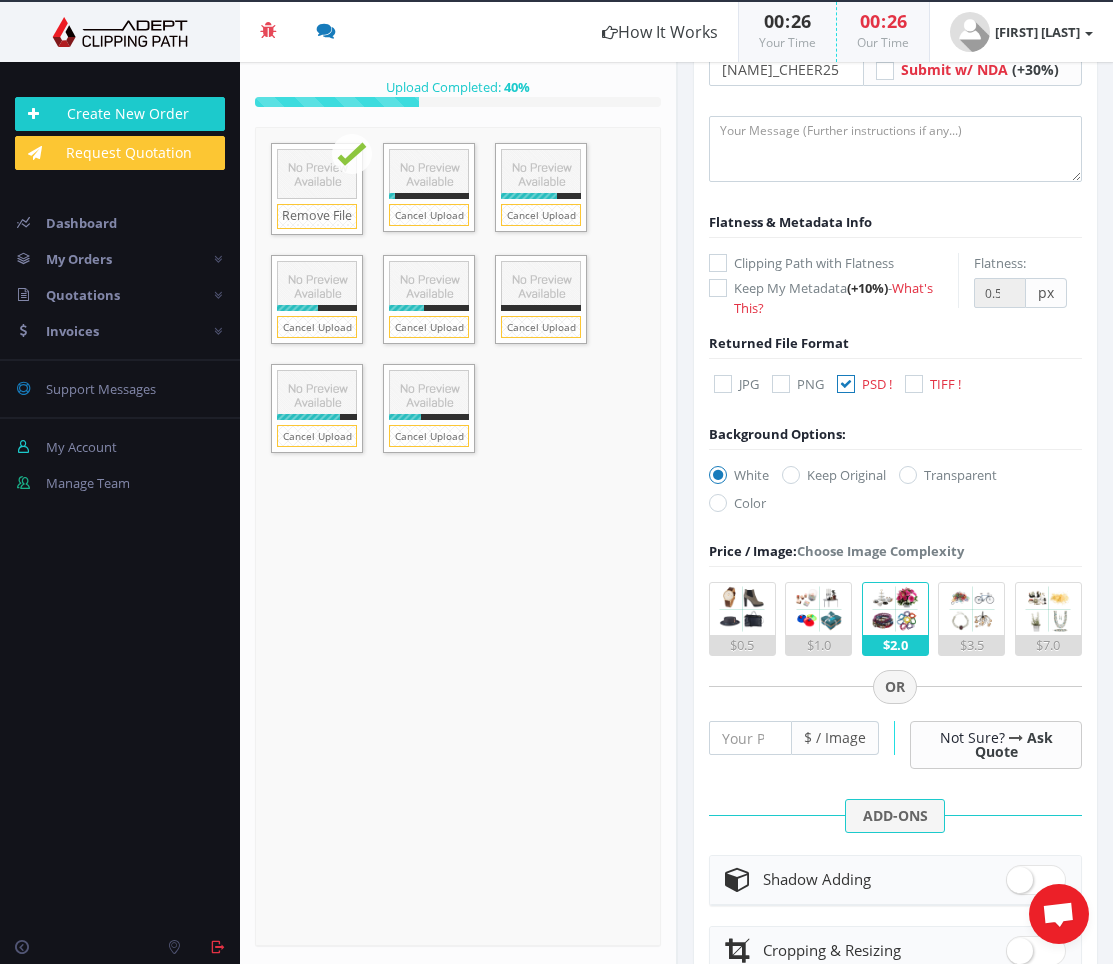scroll, scrollTop: 161, scrollLeft: 0, axis: vertical 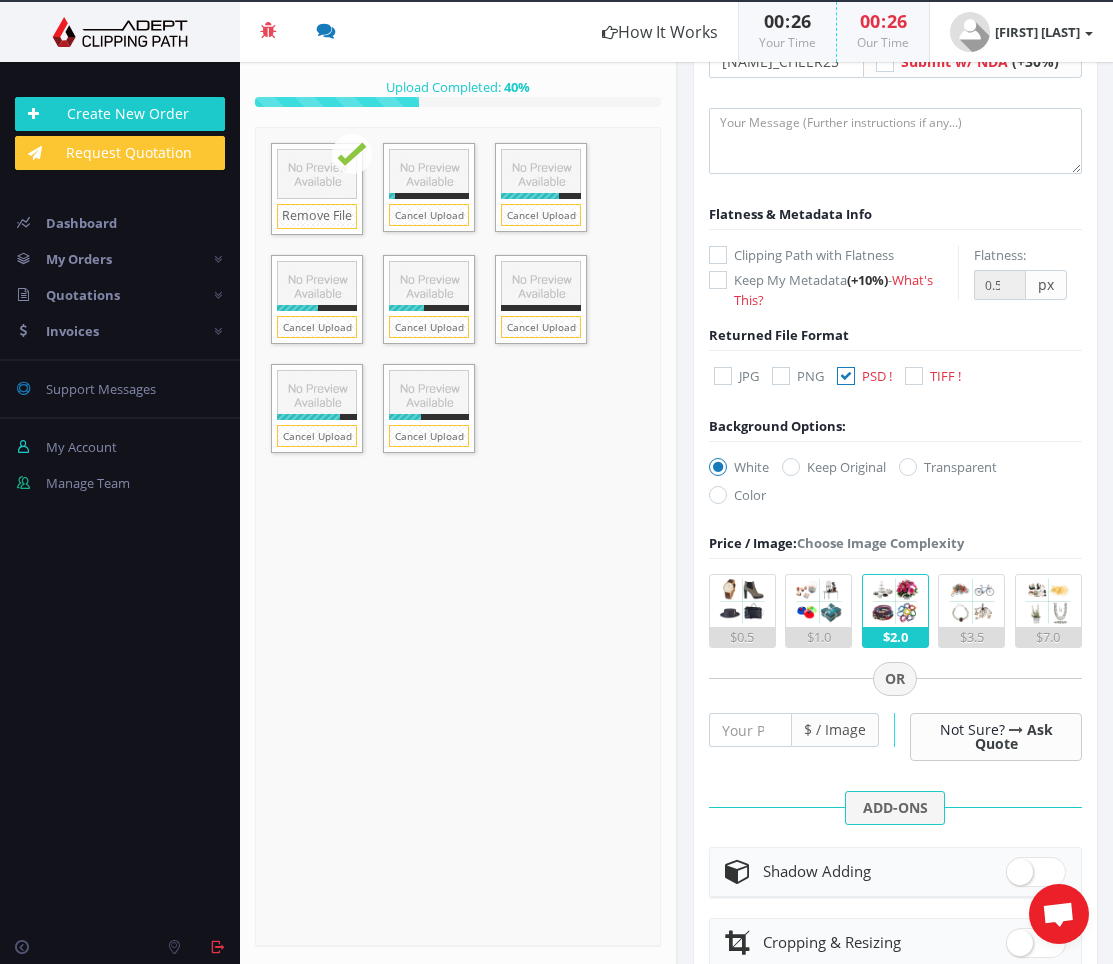 click at bounding box center (718, 467) 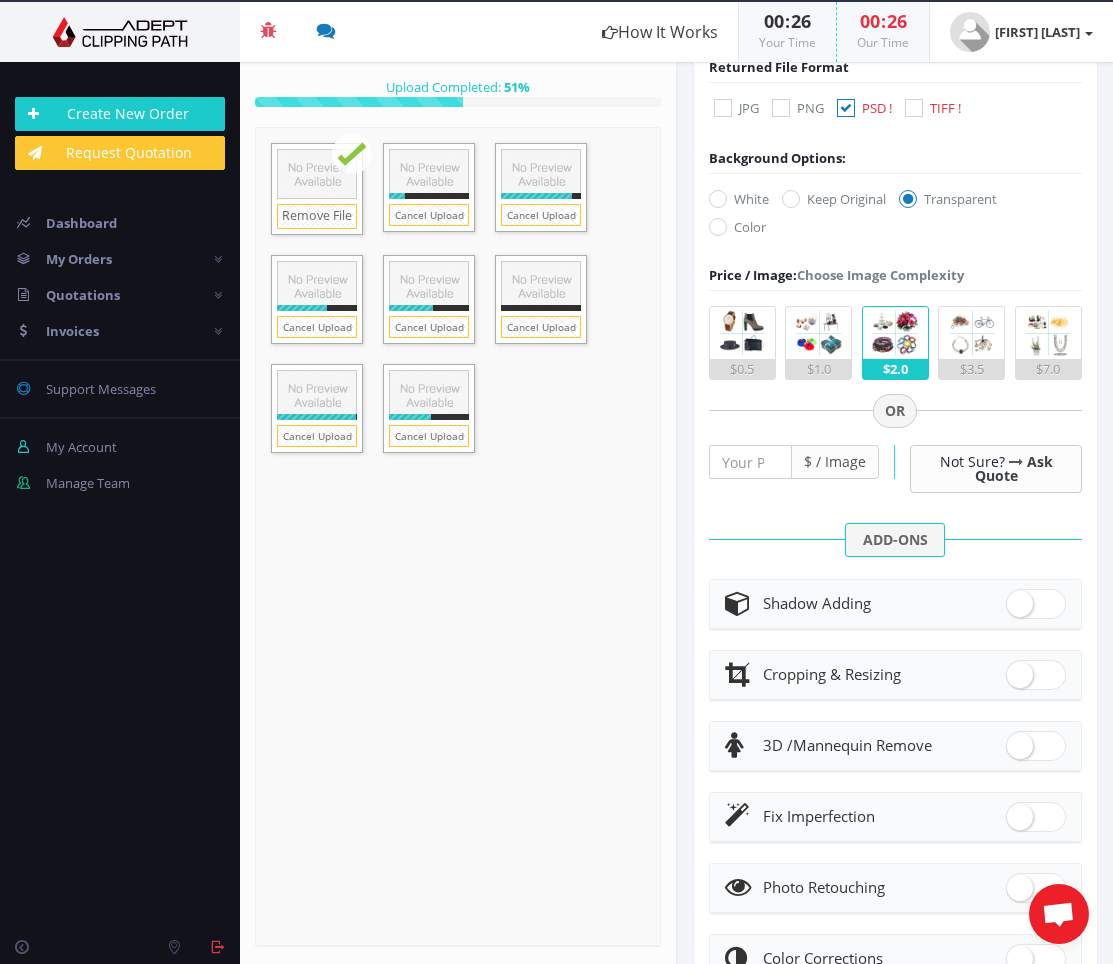 scroll, scrollTop: 434, scrollLeft: 0, axis: vertical 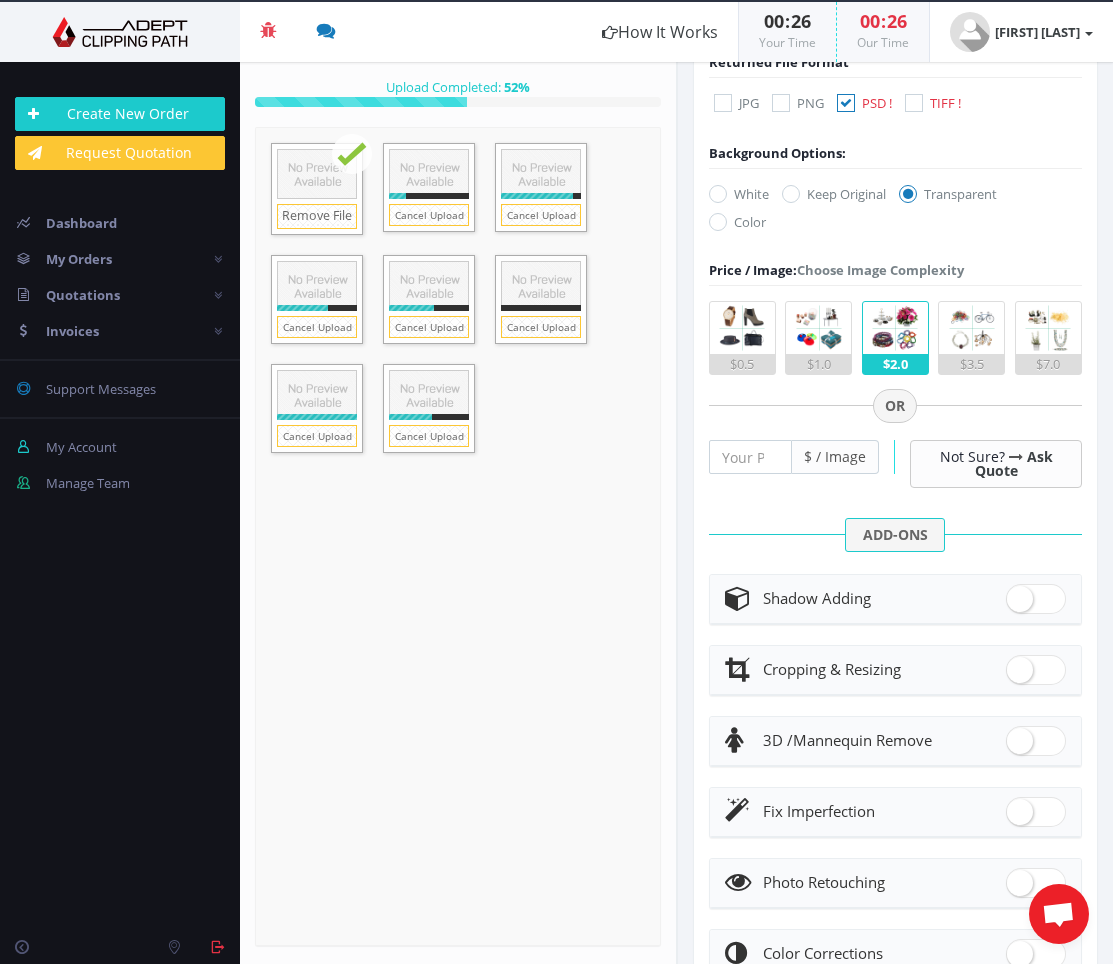 click at bounding box center [1036, 599] 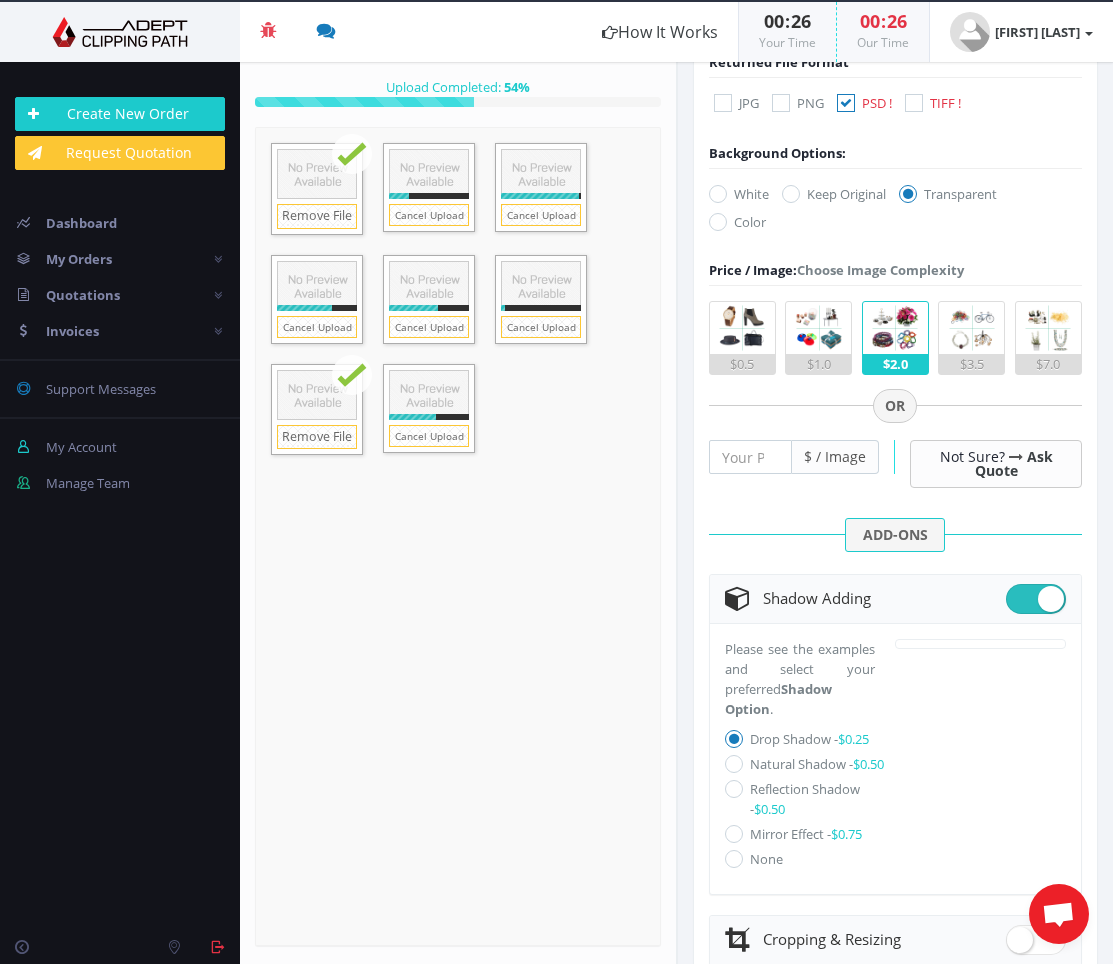click at bounding box center (734, 739) 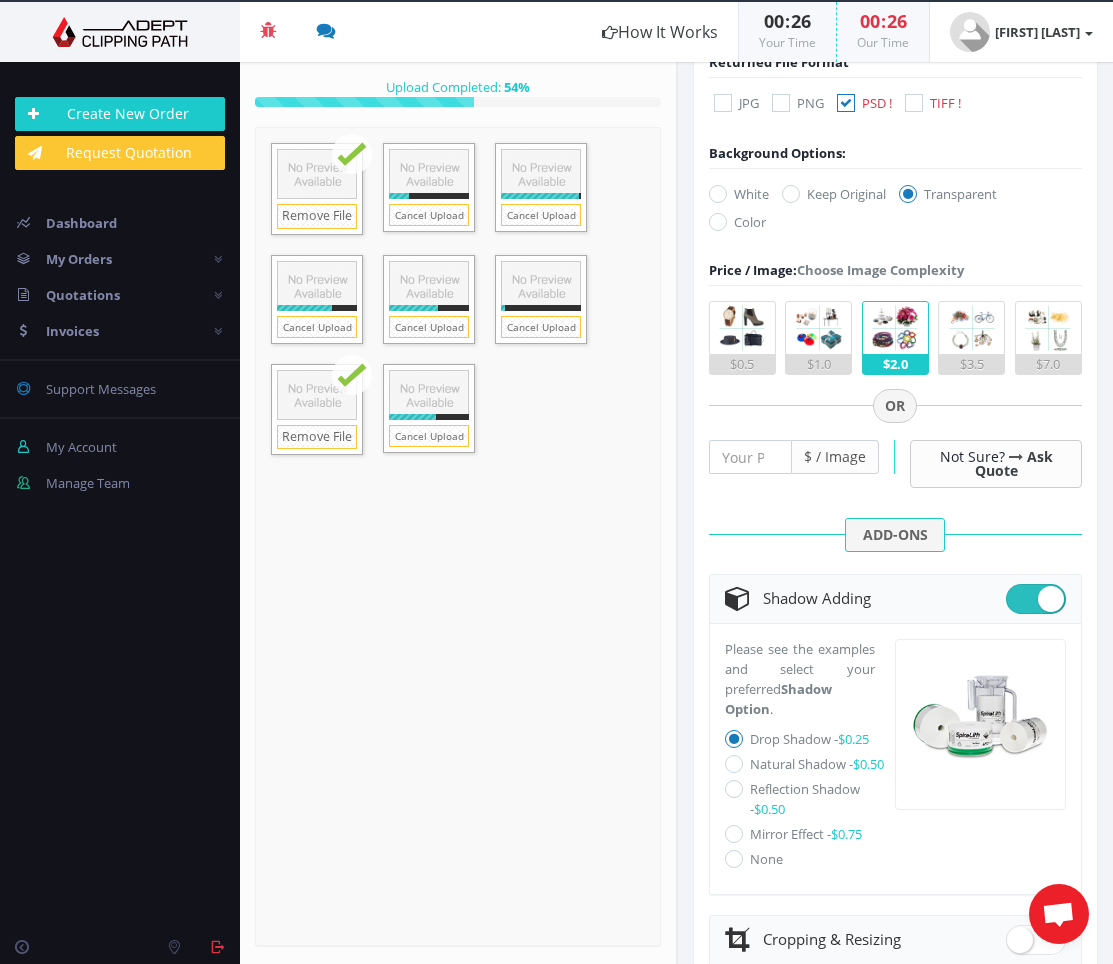 radio on "true" 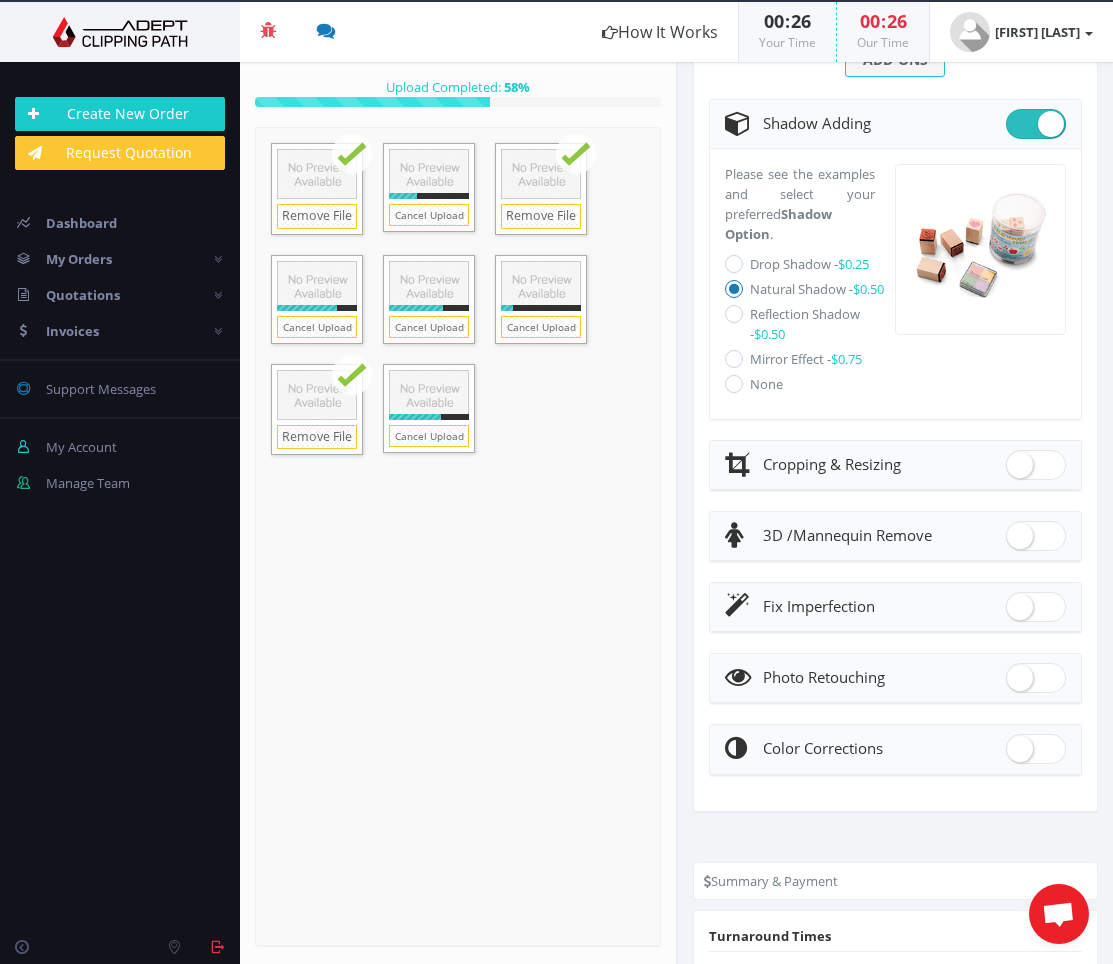 scroll, scrollTop: 924, scrollLeft: 0, axis: vertical 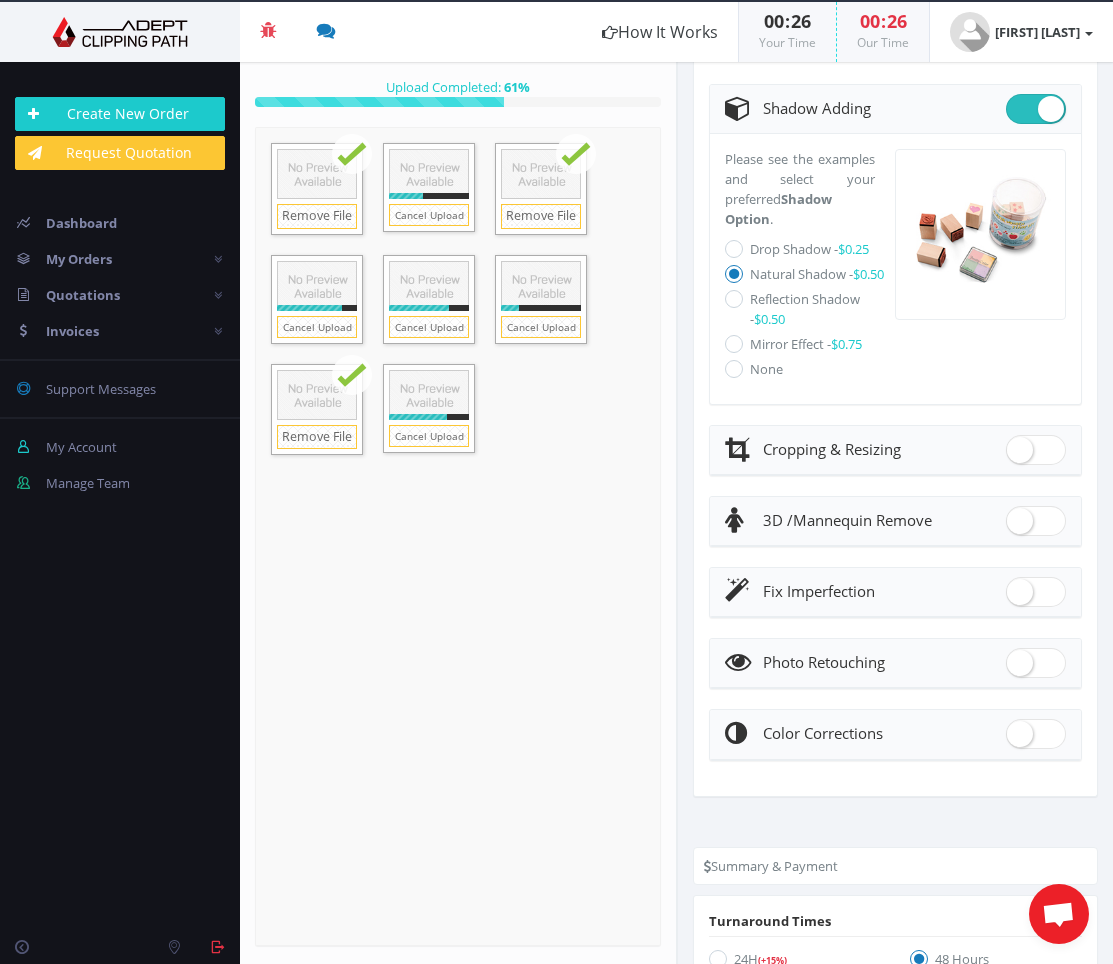 click at bounding box center [1036, 109] 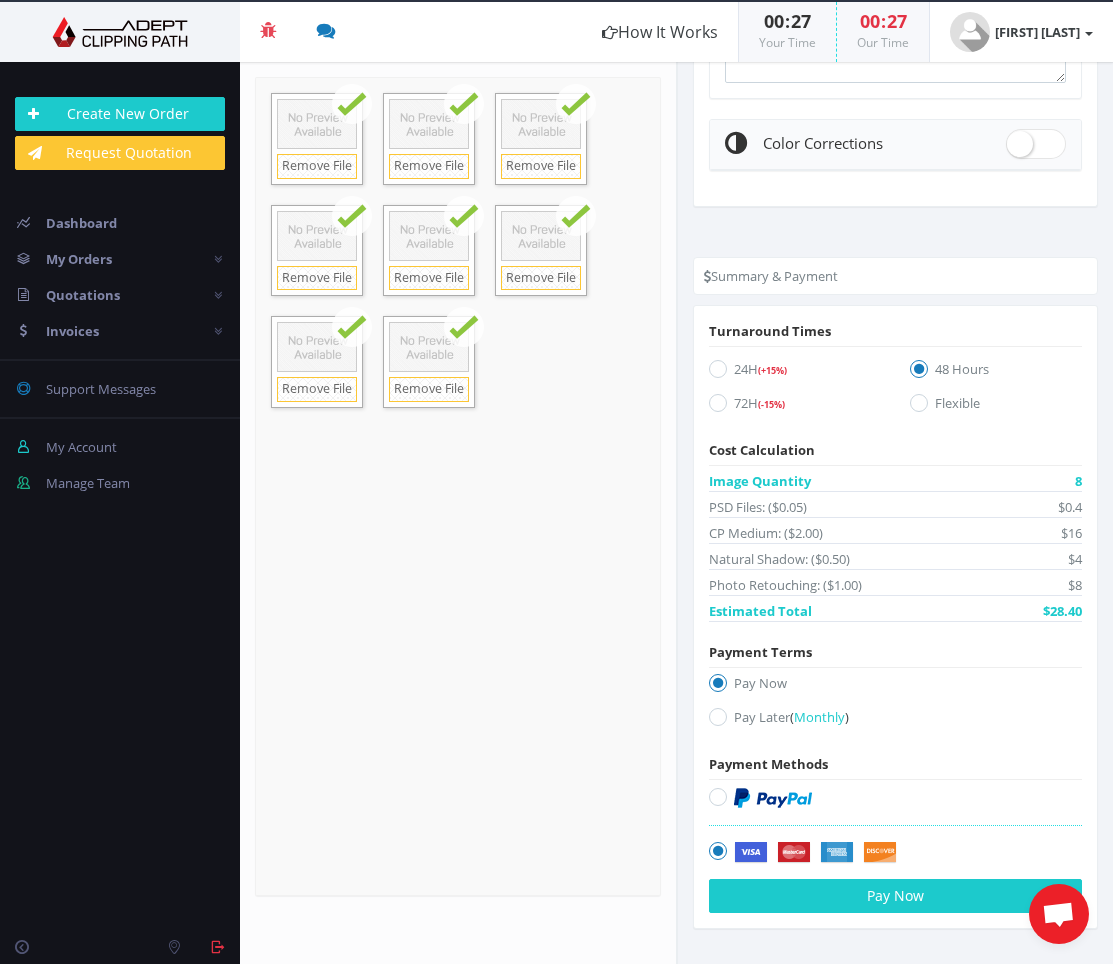 scroll, scrollTop: 1848, scrollLeft: 0, axis: vertical 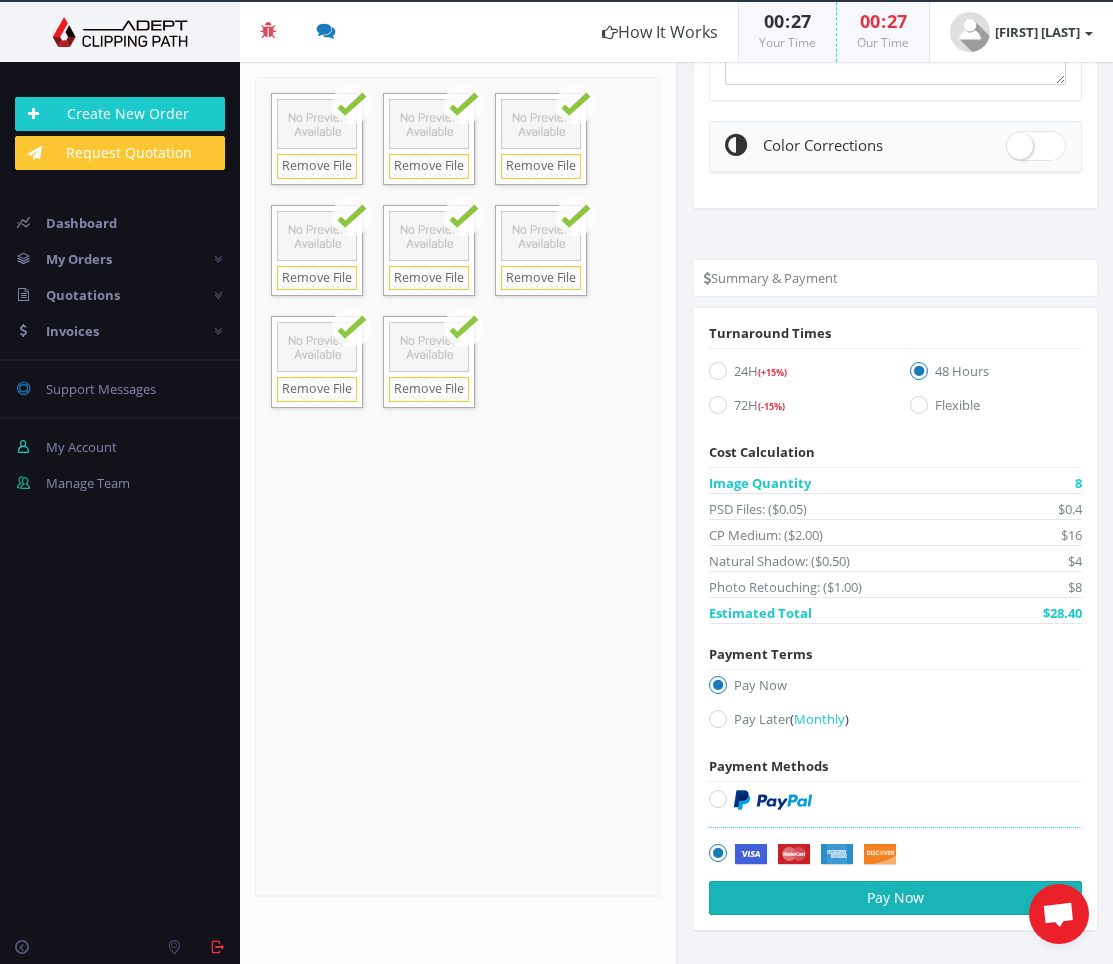 click on "Pay Now" at bounding box center [896, 898] 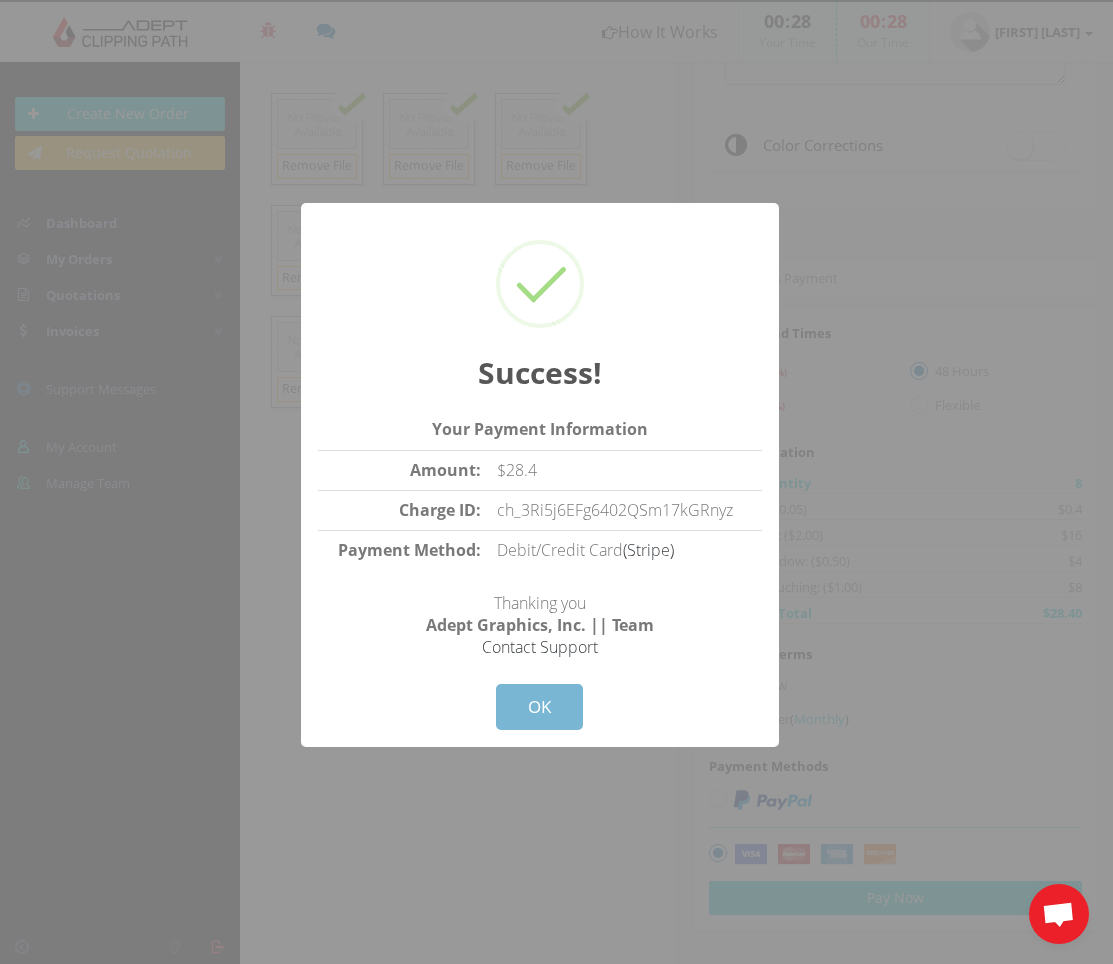 click on "OK" at bounding box center [539, 707] 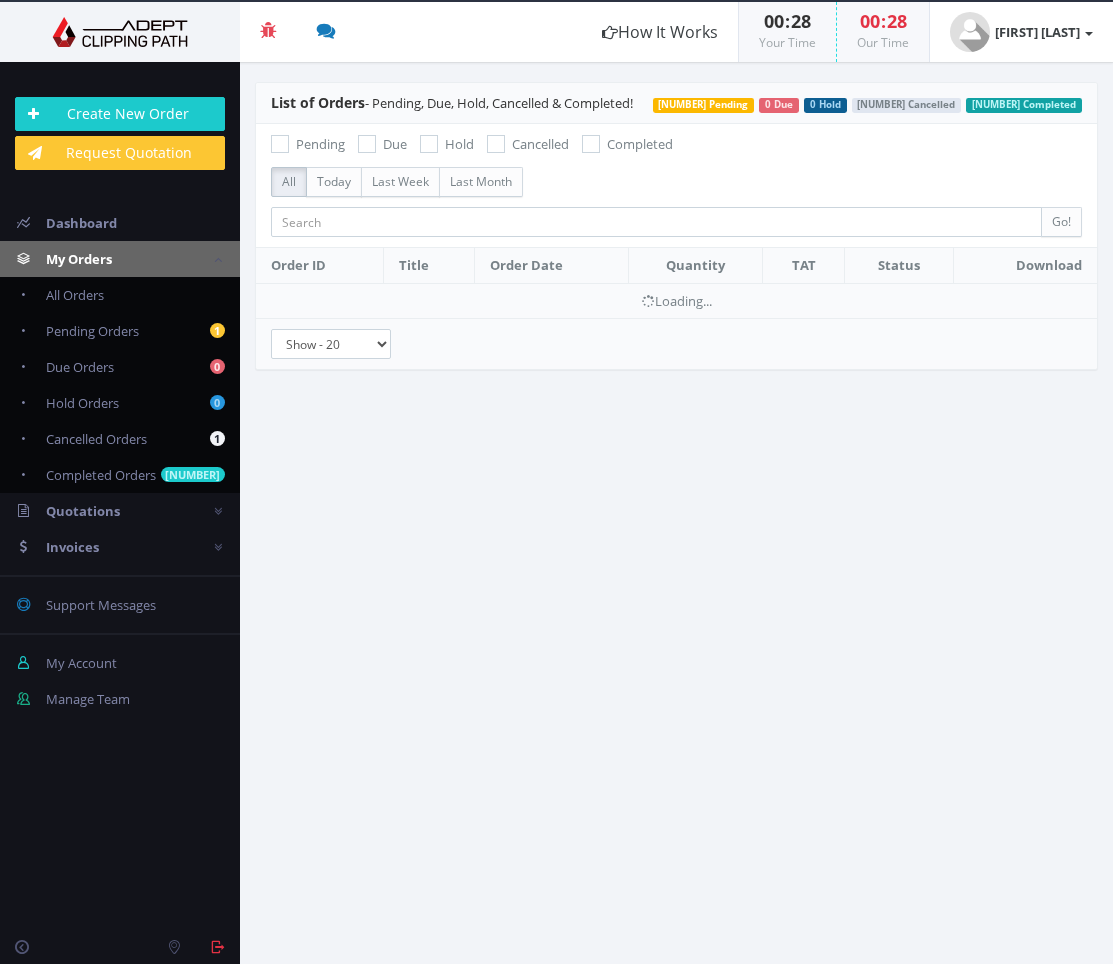 scroll, scrollTop: 0, scrollLeft: 0, axis: both 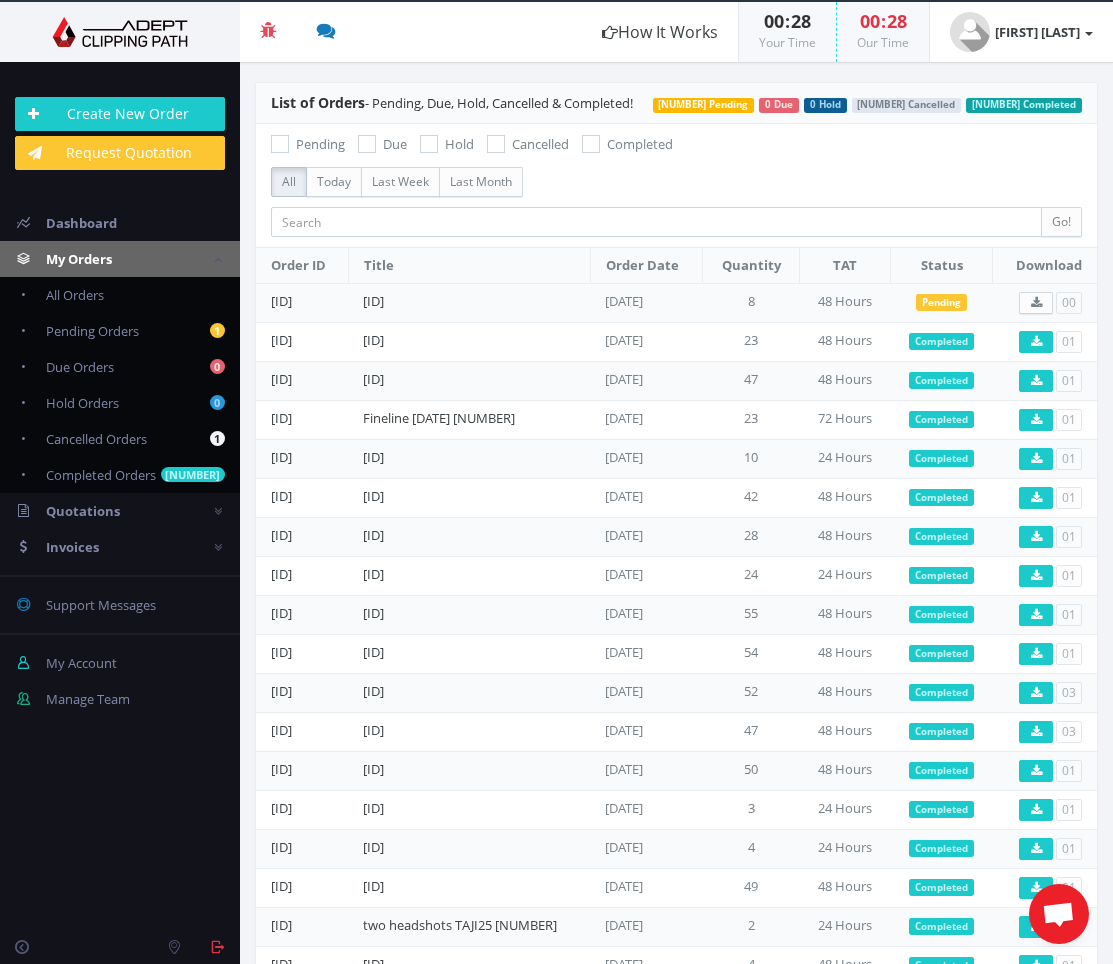 click on "All
Today
Last Week
Last Month" at bounding box center (676, 182) 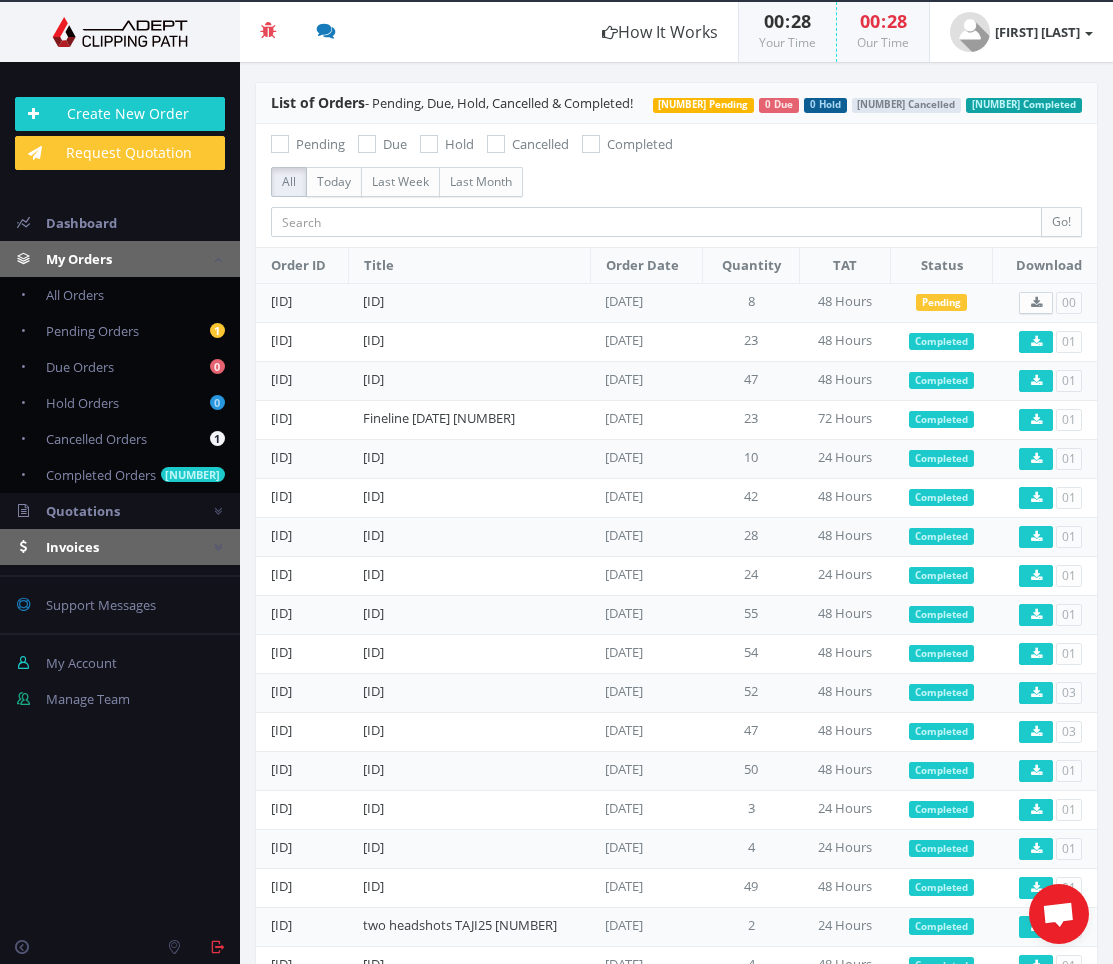 click on "Invoices" at bounding box center [79, 259] 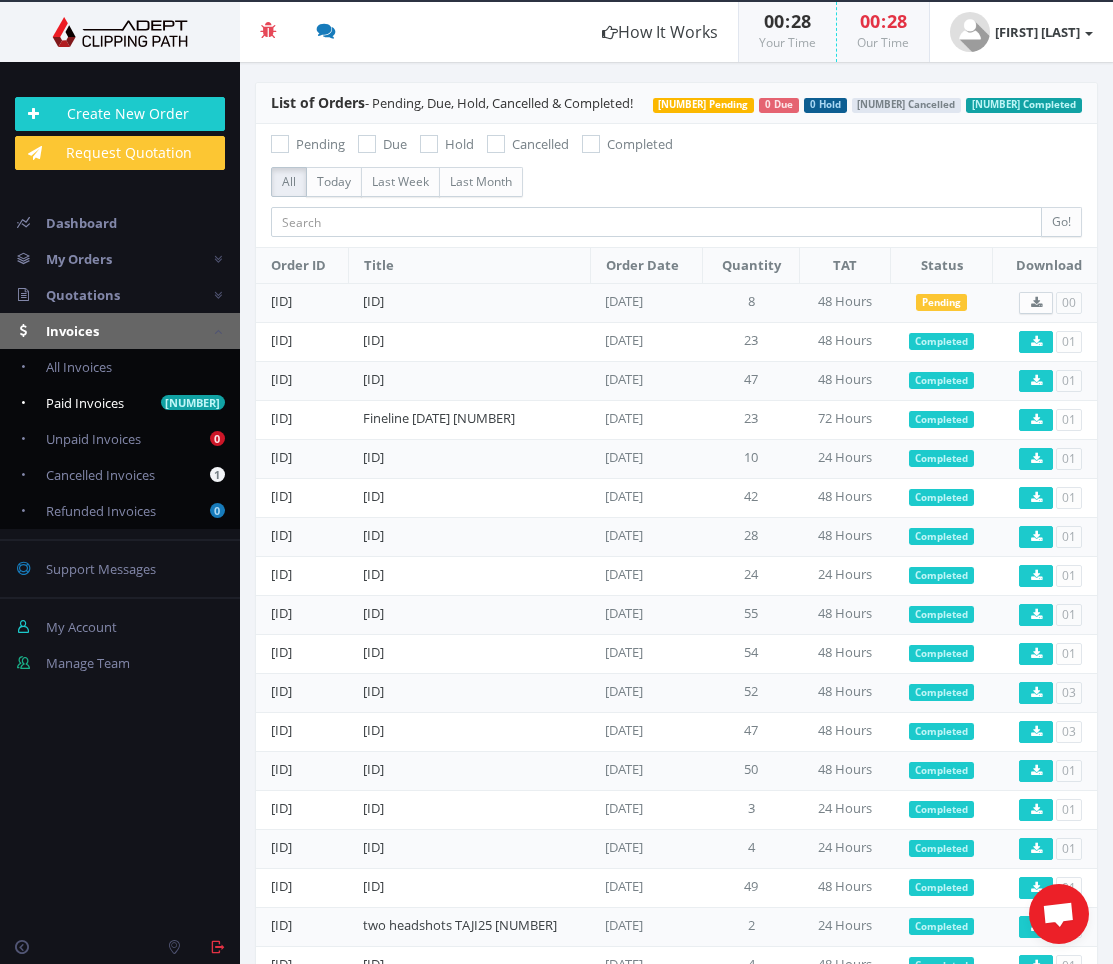 click on "Paid Invoices" at bounding box center (85, 403) 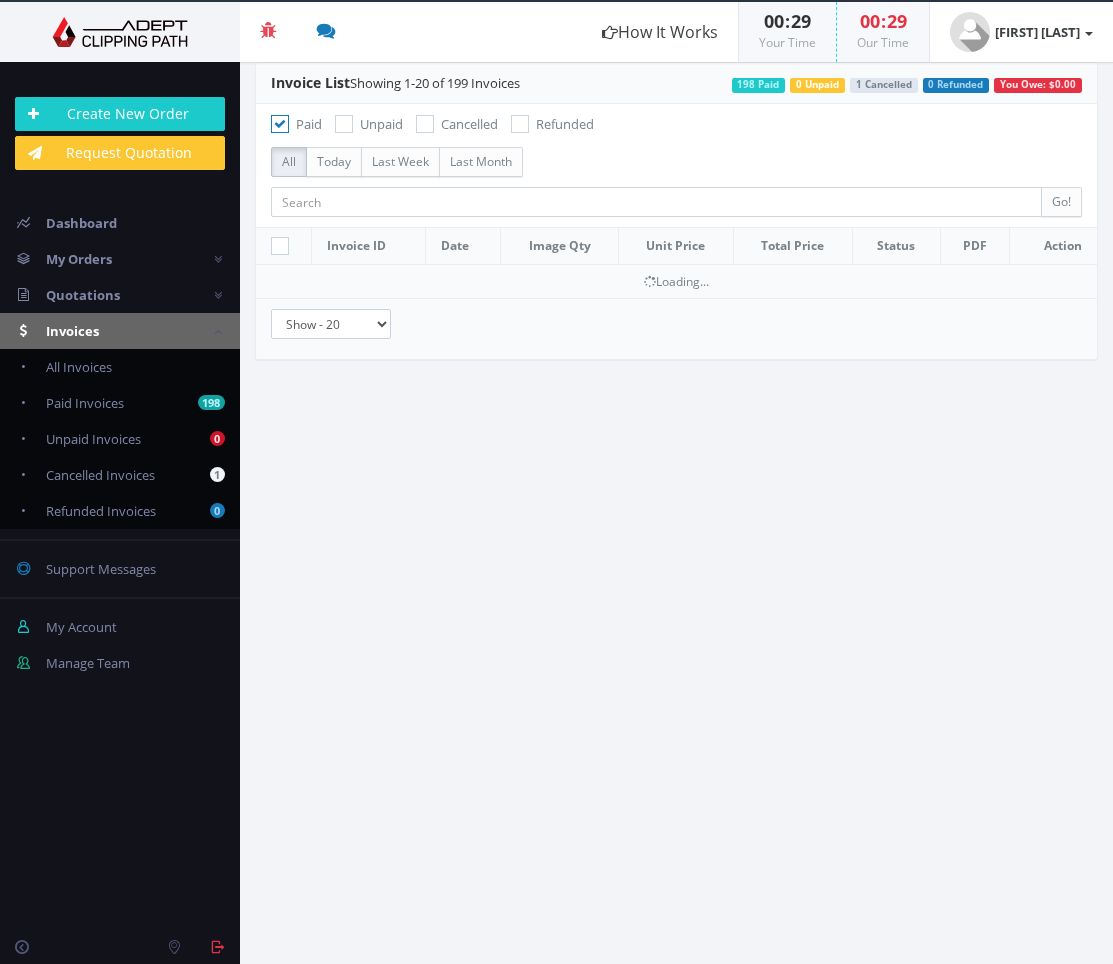 scroll, scrollTop: 0, scrollLeft: 0, axis: both 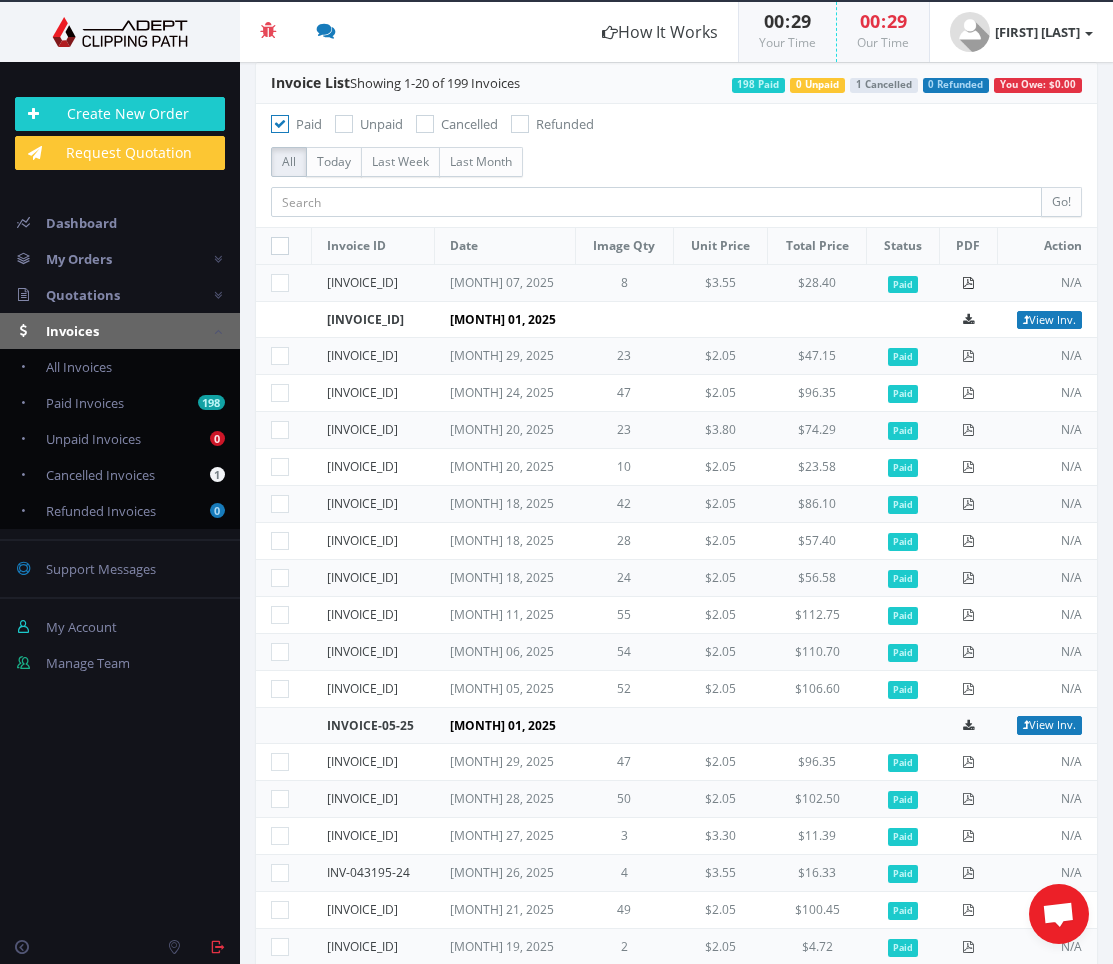 click at bounding box center [968, 283] 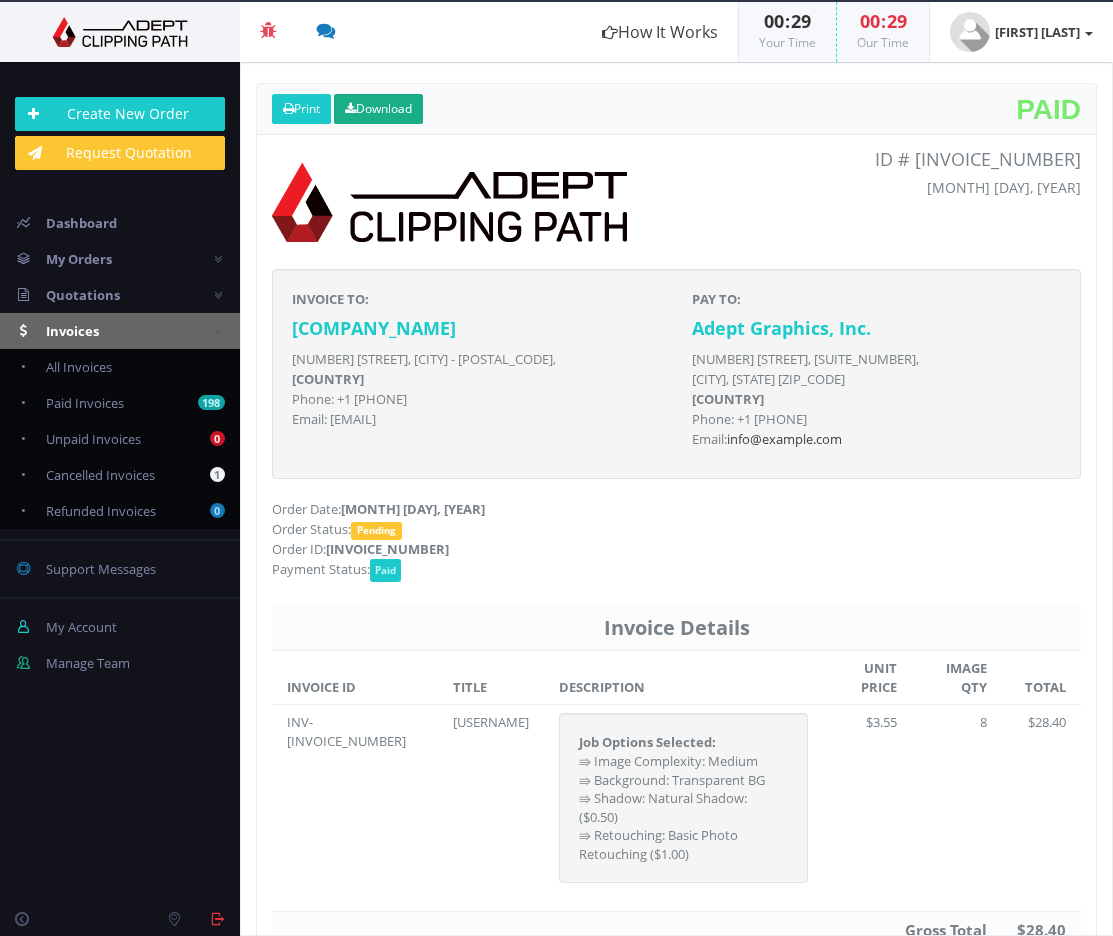 scroll, scrollTop: 0, scrollLeft: 0, axis: both 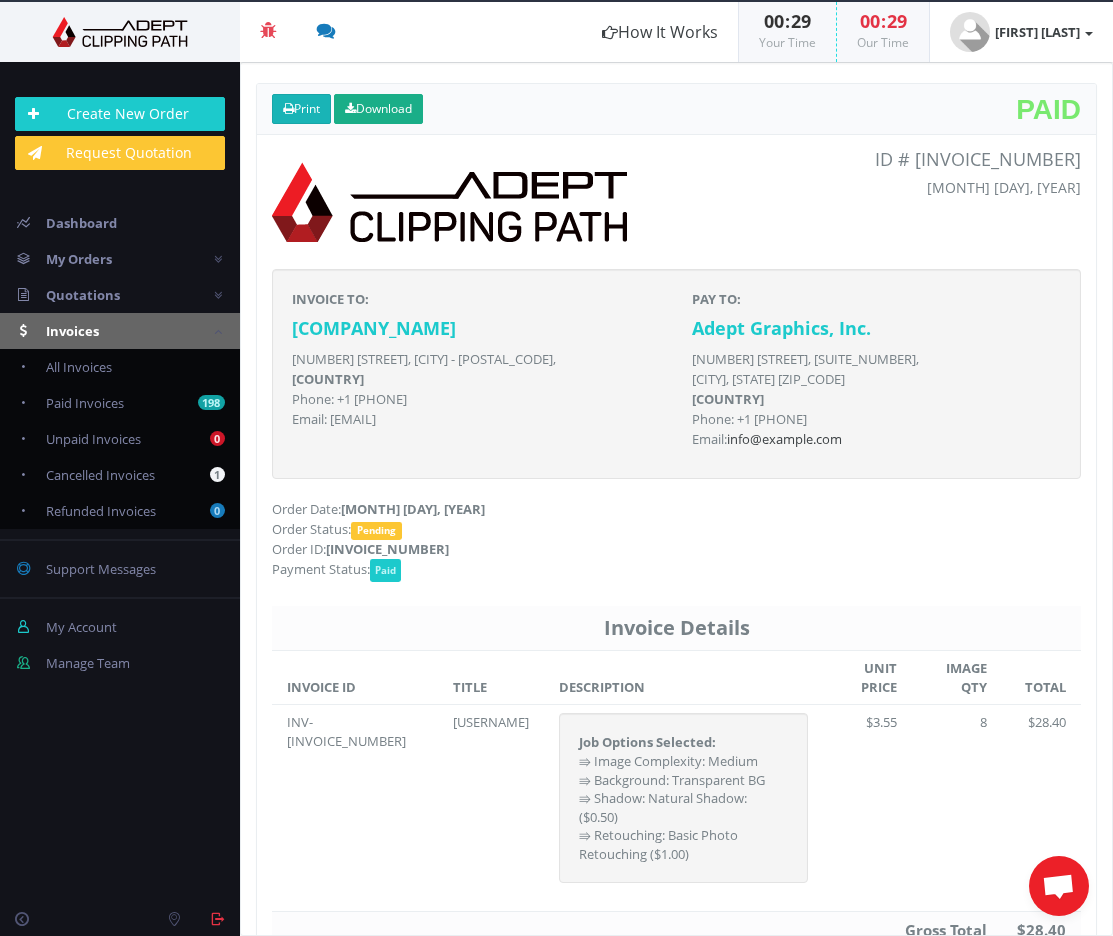 click on "Print" at bounding box center [301, 109] 